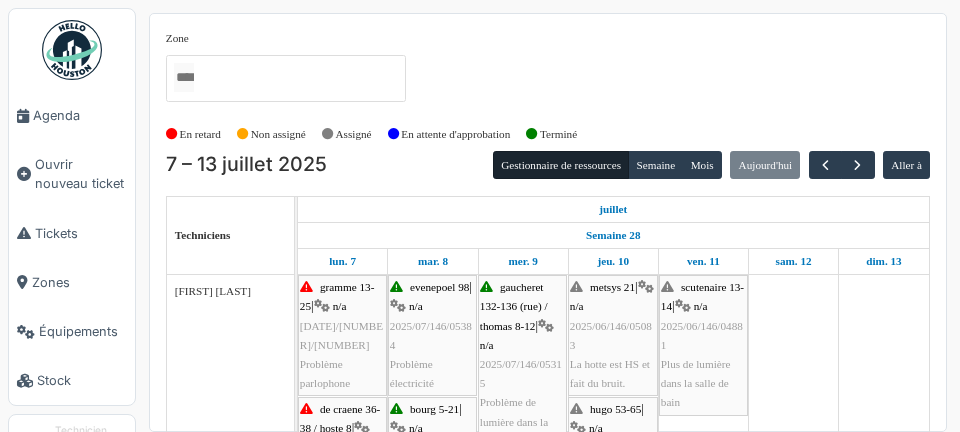 scroll, scrollTop: 0, scrollLeft: 0, axis: both 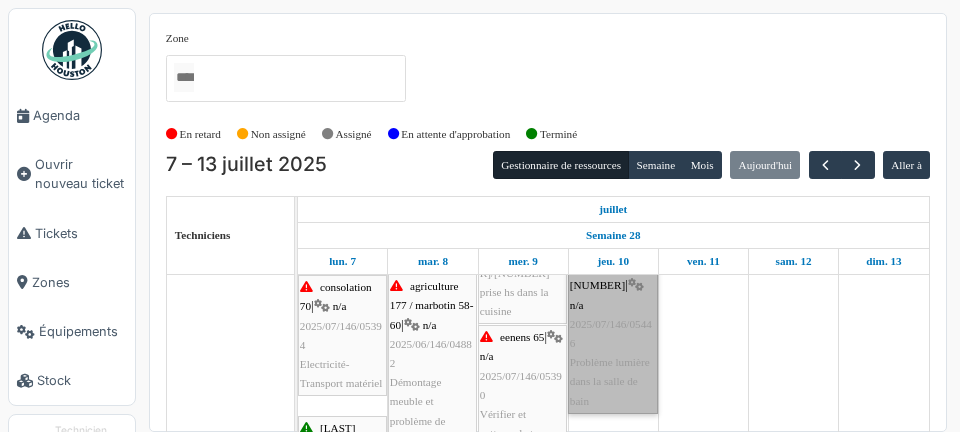 click on "wauters 74
|     n/a
2025/07/146/05446
Problème lumière dans la salle de bain" at bounding box center (613, 334) 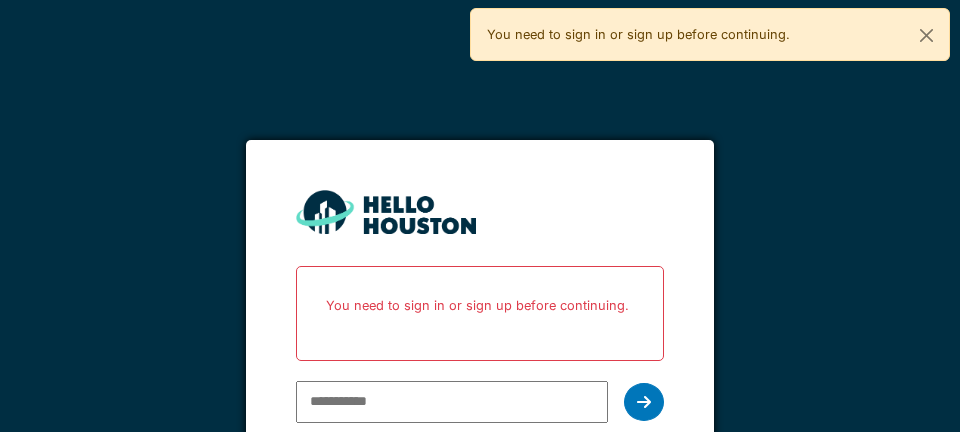 scroll, scrollTop: 0, scrollLeft: 0, axis: both 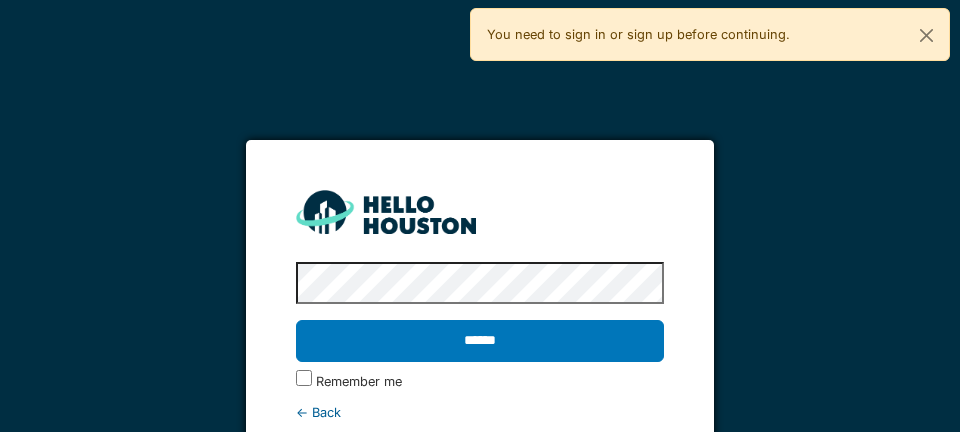 click on "******" at bounding box center [479, 341] 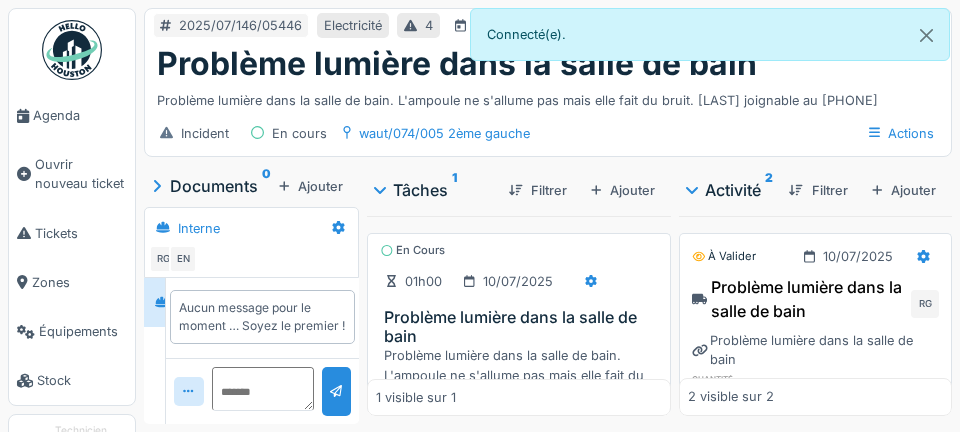 scroll, scrollTop: 0, scrollLeft: 0, axis: both 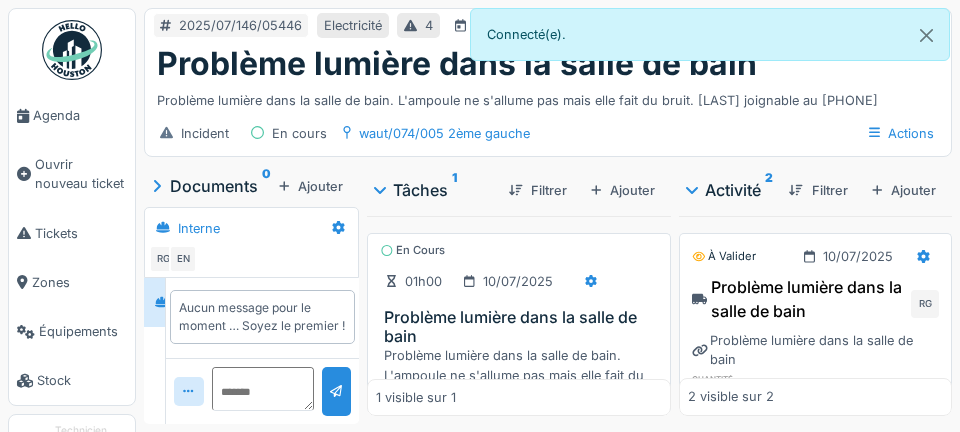 click on "Ajouter" at bounding box center [311, 186] 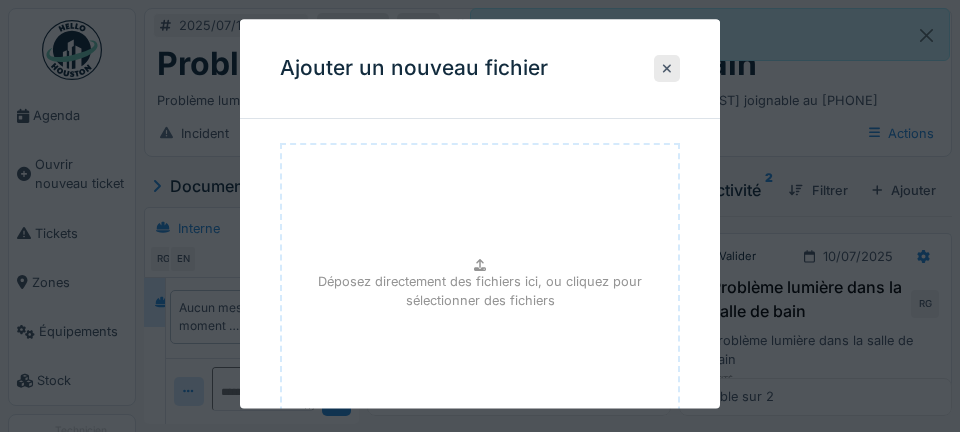 click on "Déposez directement des fichiers ici, ou cliquez pour sélectionner des fichiers" at bounding box center (480, 292) 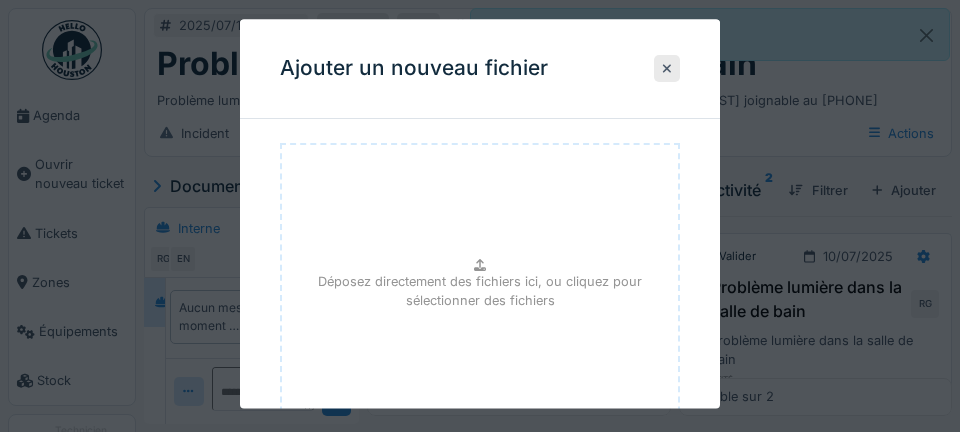 click on "Déposez directement des fichiers ici, ou cliquez pour sélectionner des fichiers" at bounding box center (480, 292) 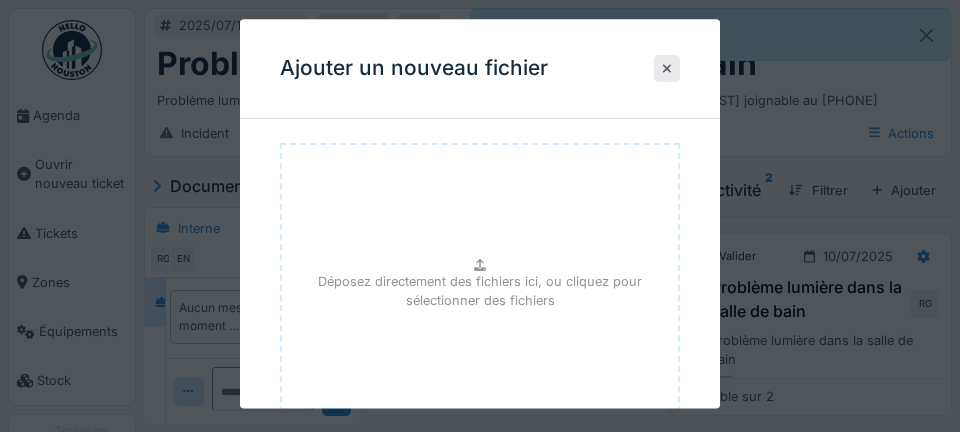 click on "Déposez directement des fichiers ici, ou cliquez pour sélectionner des fichiers" at bounding box center (480, 292) 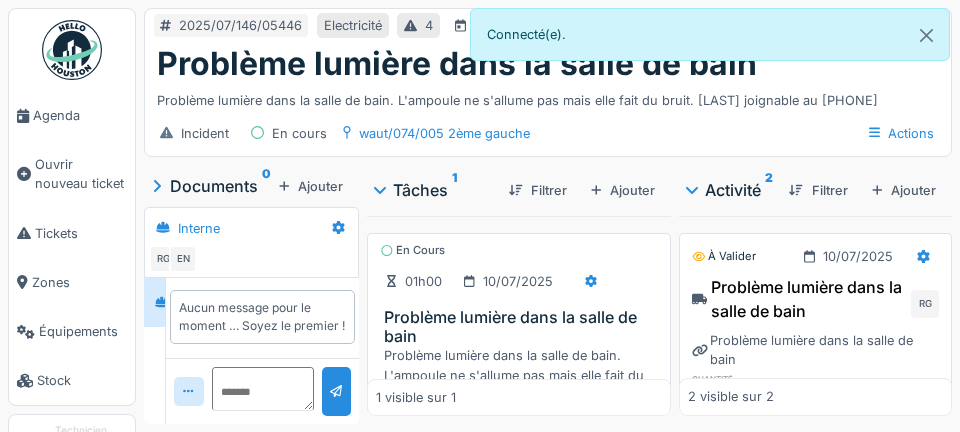 click on "Ajouter" at bounding box center (311, 186) 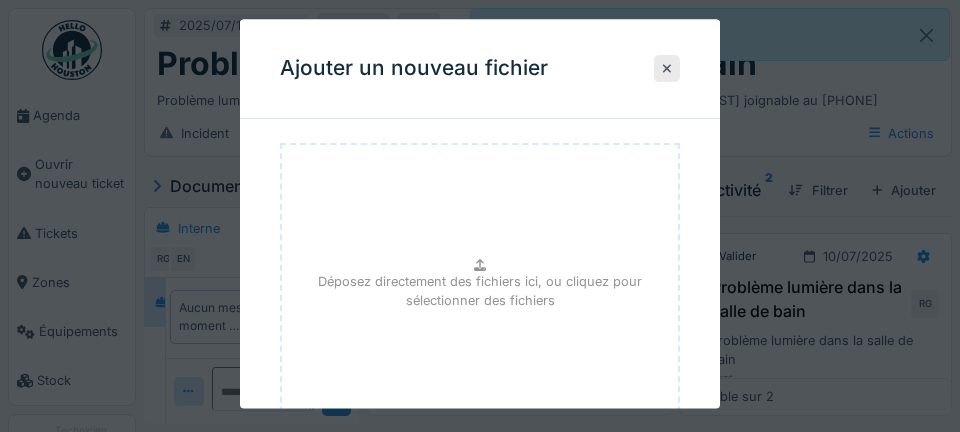 click on "Déposez directement des fichiers ici, ou cliquez pour sélectionner des fichiers" at bounding box center [480, 292] 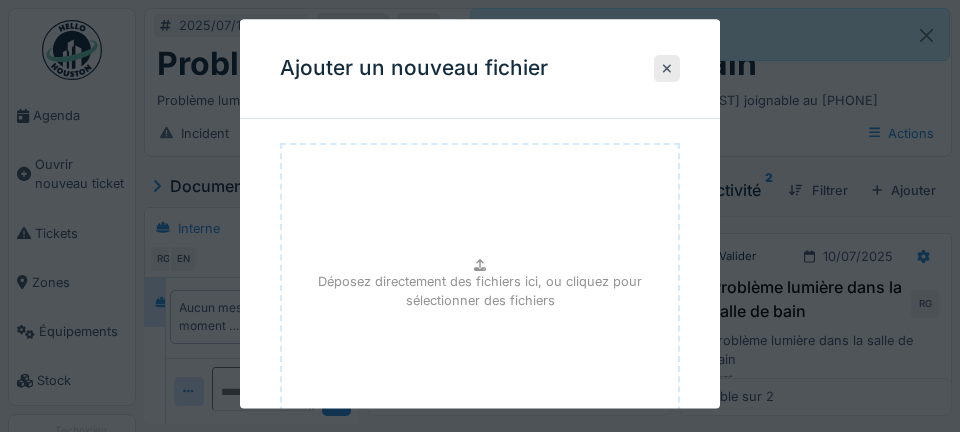 type on "**********" 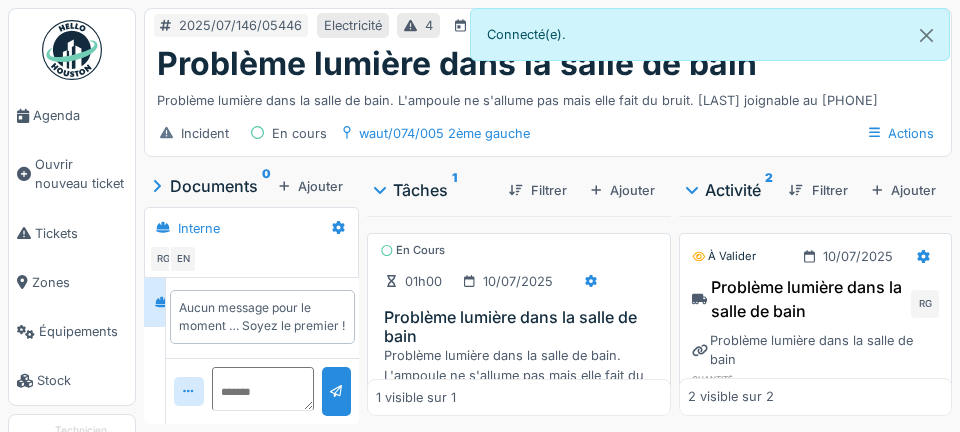 click on "Agenda" at bounding box center [80, 115] 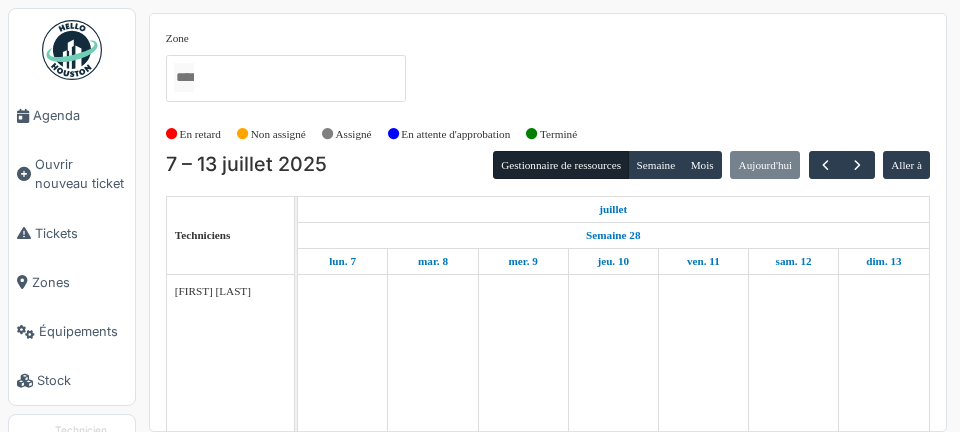 scroll, scrollTop: 0, scrollLeft: 0, axis: both 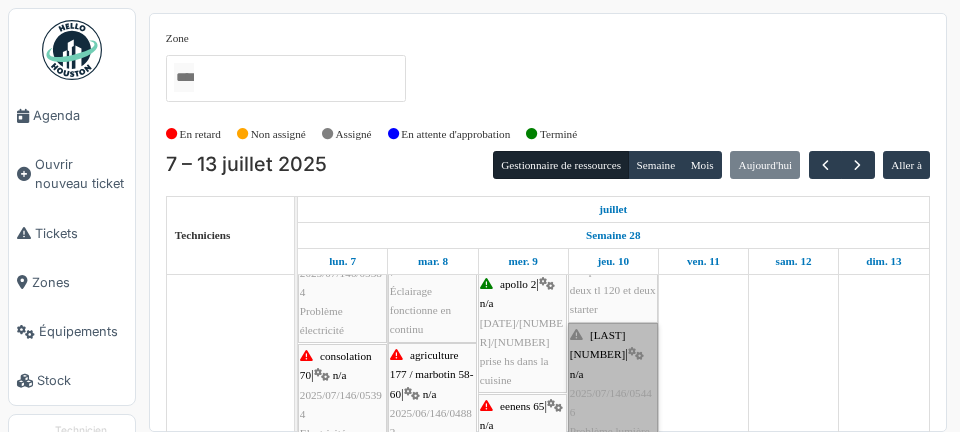 click on "wauters 74
|     n/a
2025/07/146/05446
Problème lumière dans la salle de bain" at bounding box center (613, 403) 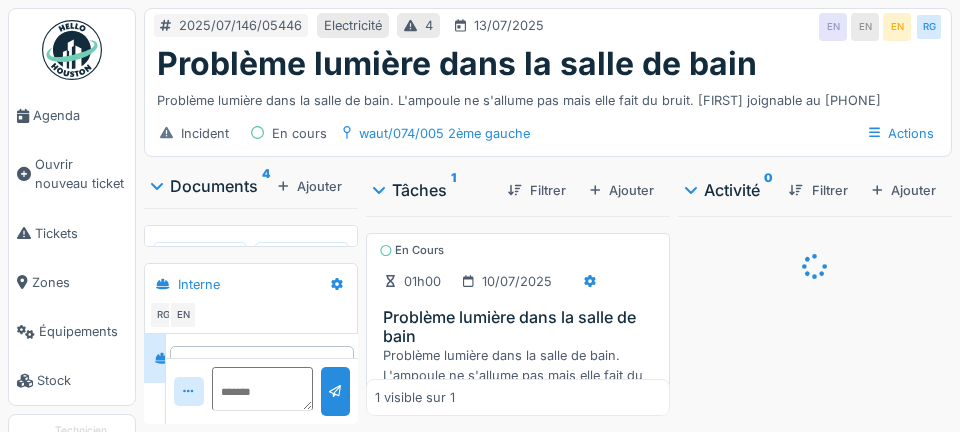 scroll, scrollTop: 0, scrollLeft: 0, axis: both 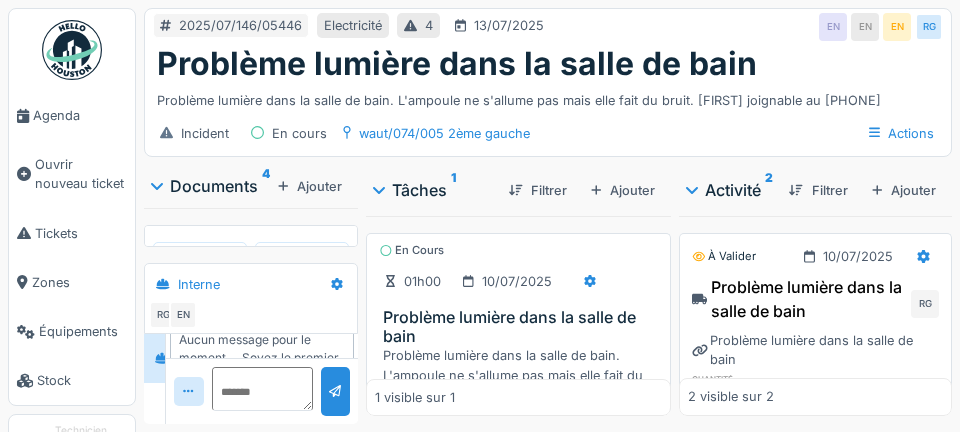 click on "Ajouter" at bounding box center (310, 186) 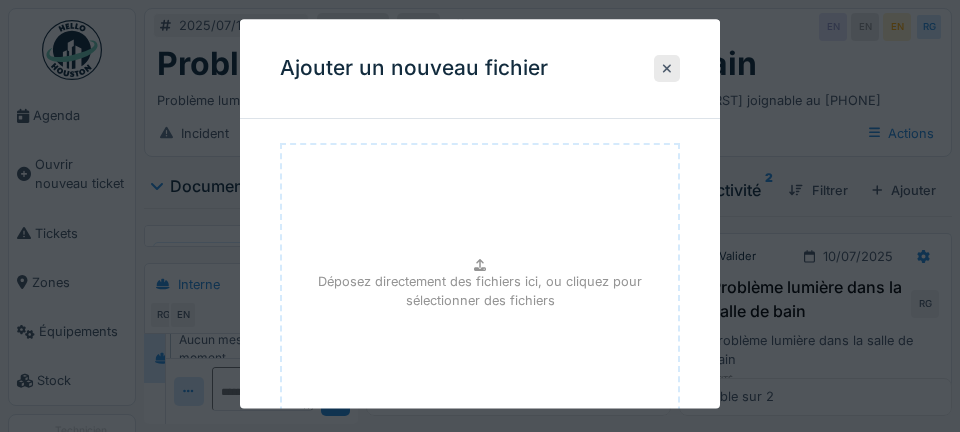 click on "Déposez directement des fichiers ici, ou cliquez pour sélectionner des fichiers" at bounding box center (480, 292) 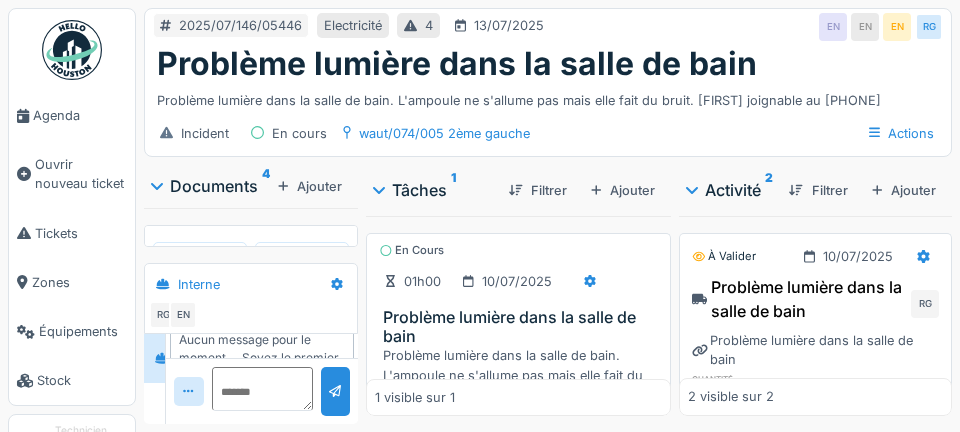 click 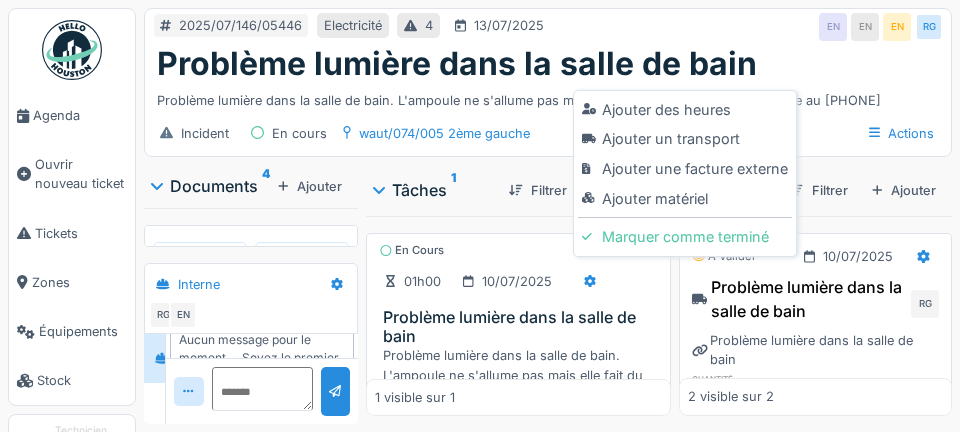 click on "Ajouter matériel" at bounding box center (684, 199) 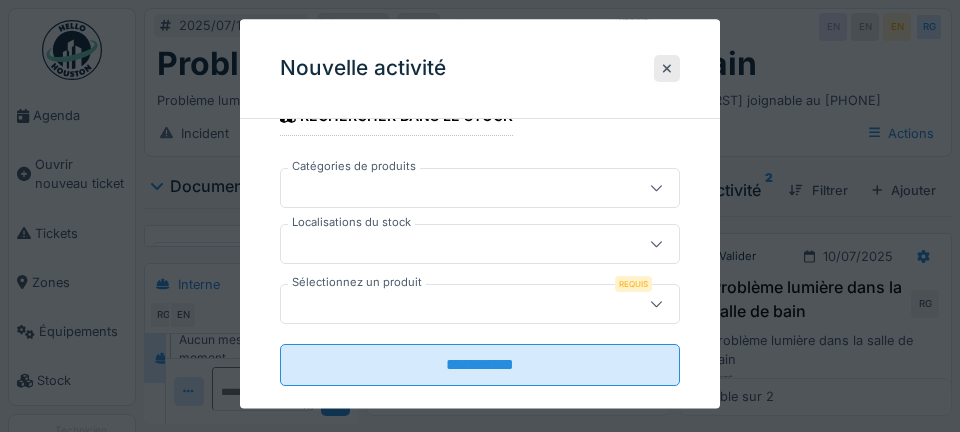 scroll, scrollTop: 421, scrollLeft: 0, axis: vertical 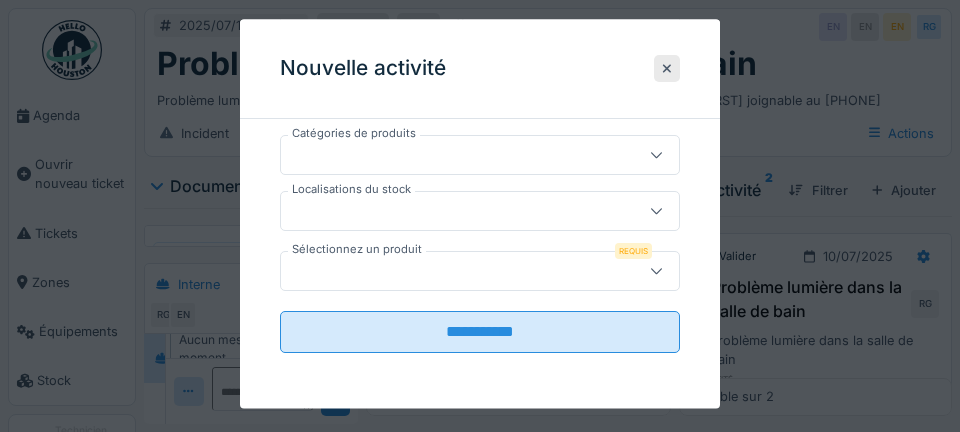 click at bounding box center [460, 211] 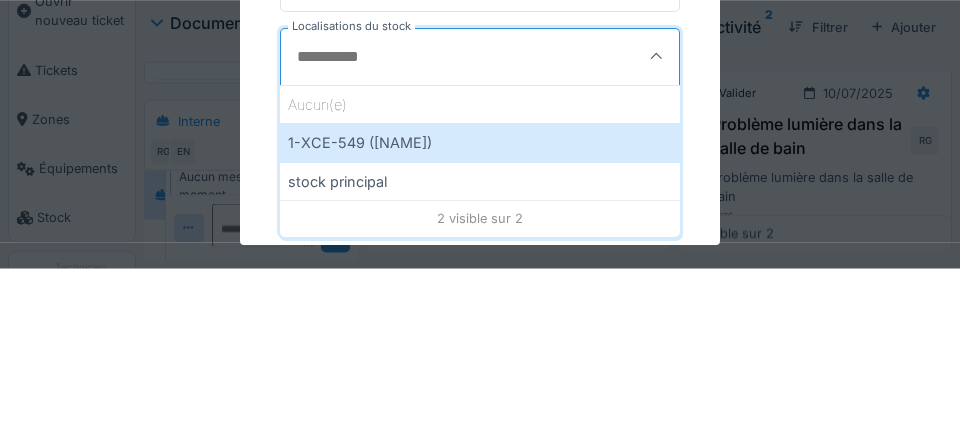 scroll, scrollTop: 438, scrollLeft: 0, axis: vertical 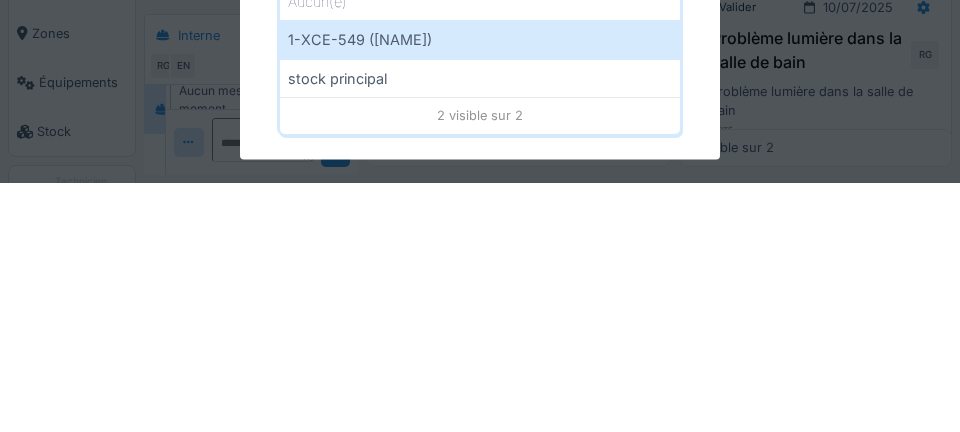 click on "1-XCE-549 (ROBERT)" at bounding box center (480, 289) 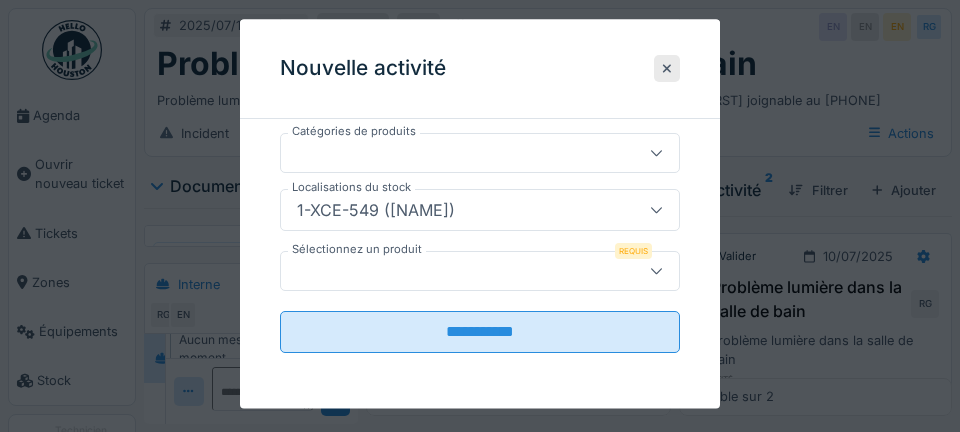 click at bounding box center [460, 271] 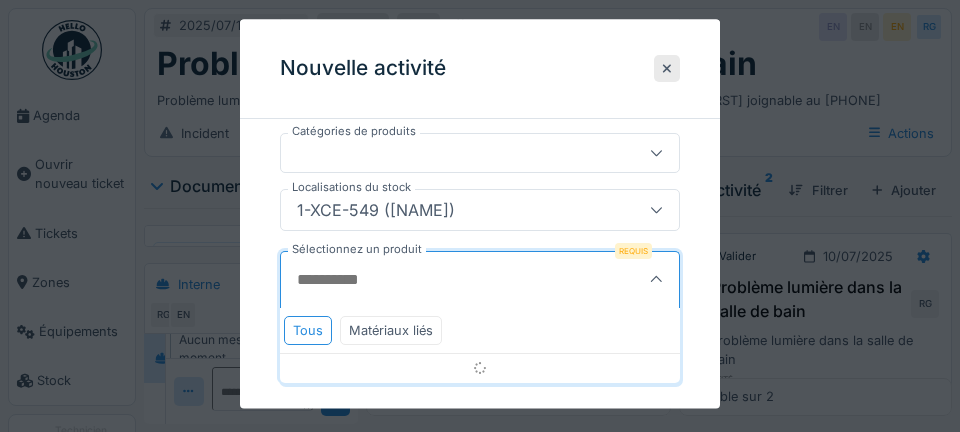 scroll, scrollTop: 438, scrollLeft: 0, axis: vertical 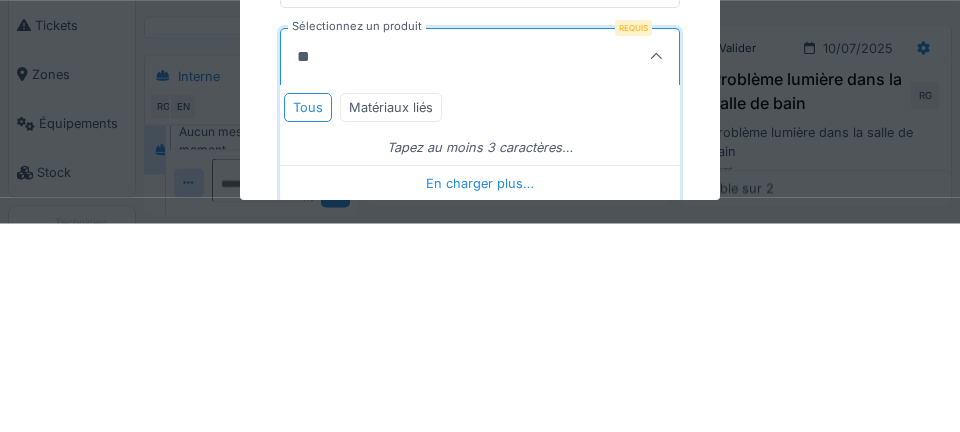 type on "***" 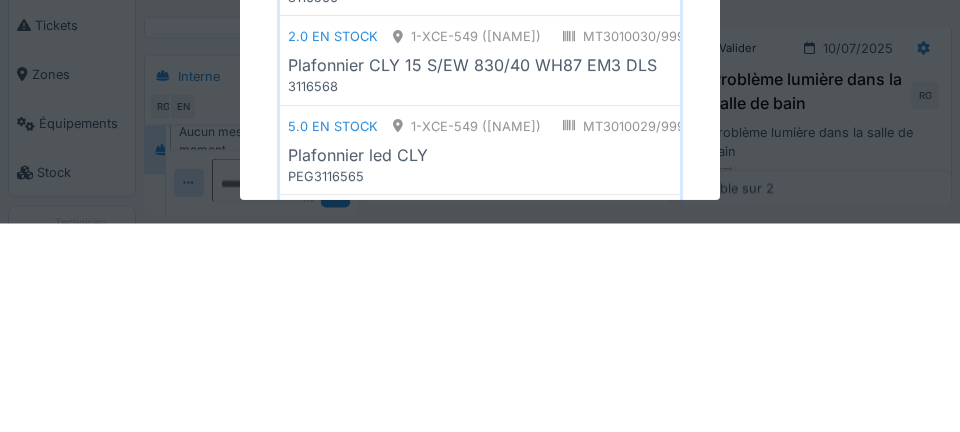 scroll, scrollTop: 672, scrollLeft: 0, axis: vertical 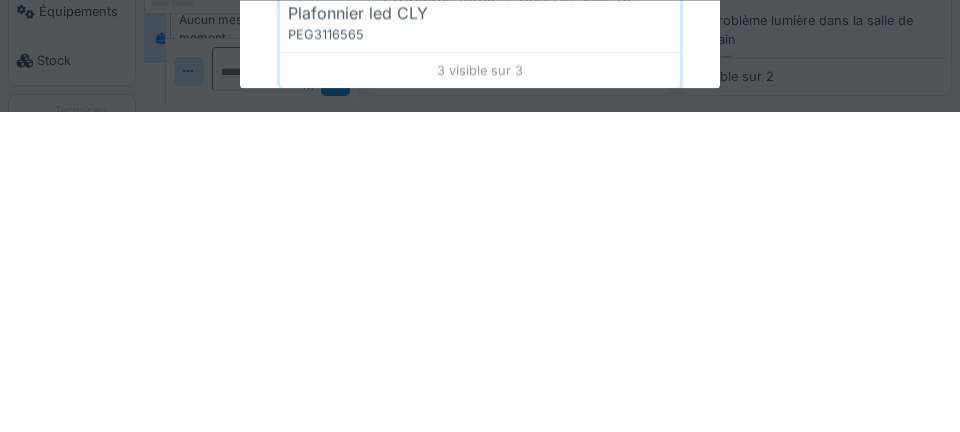 click on "Plafonnier led CLY" at bounding box center (358, 333) 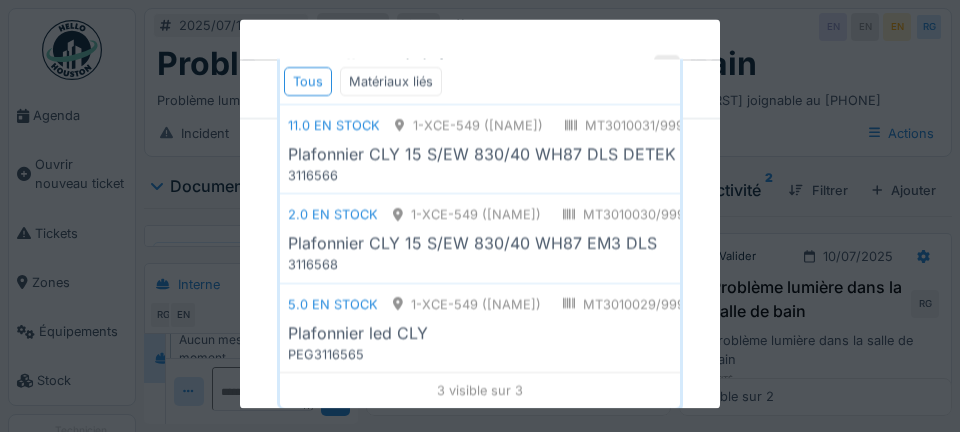 scroll, scrollTop: 641, scrollLeft: 0, axis: vertical 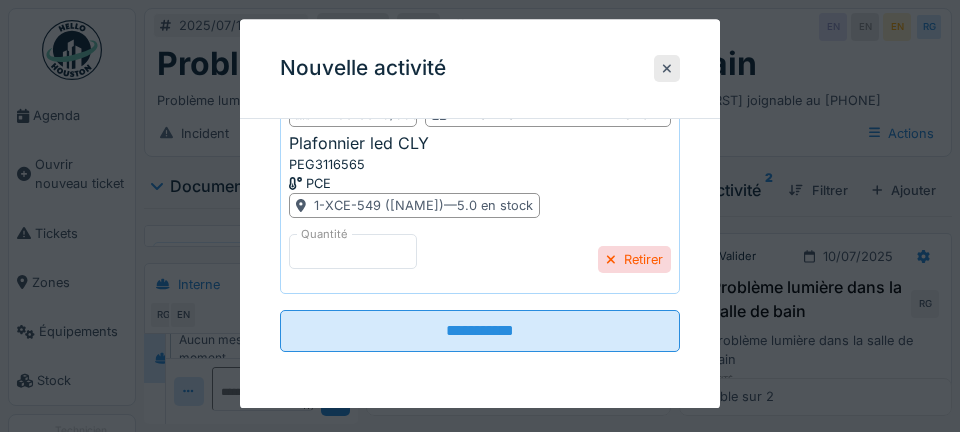 click on "**********" at bounding box center (480, 331) 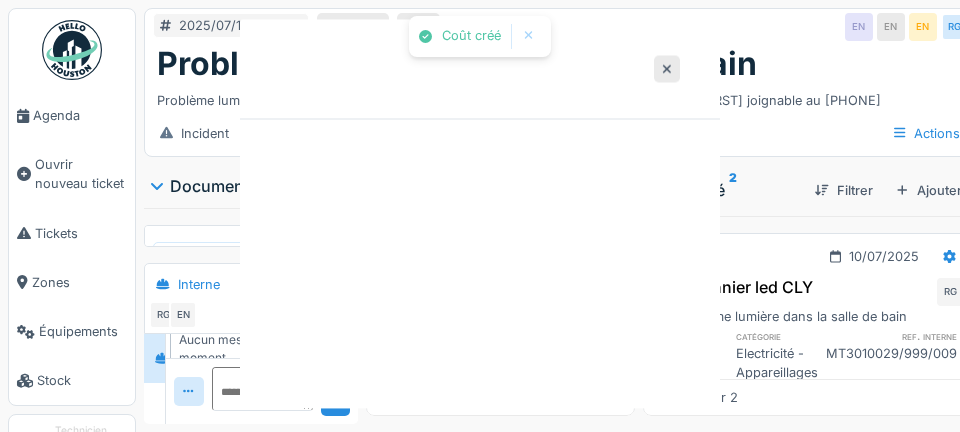 scroll, scrollTop: 0, scrollLeft: 0, axis: both 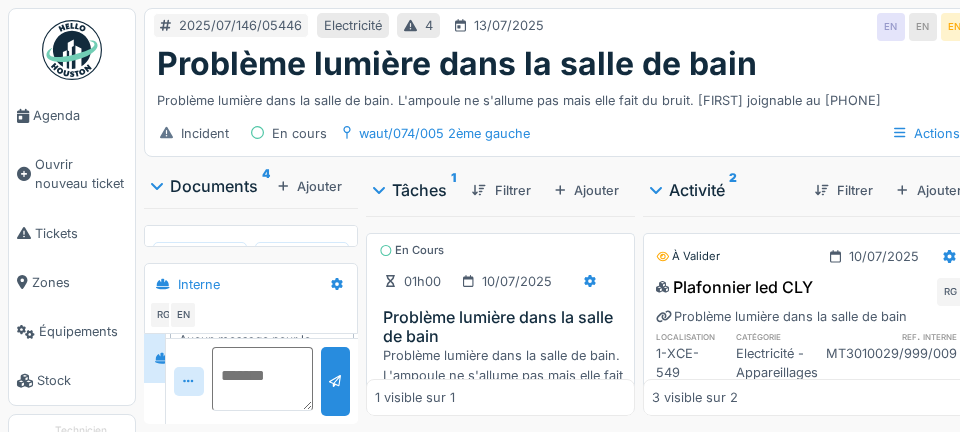 click at bounding box center [263, 379] 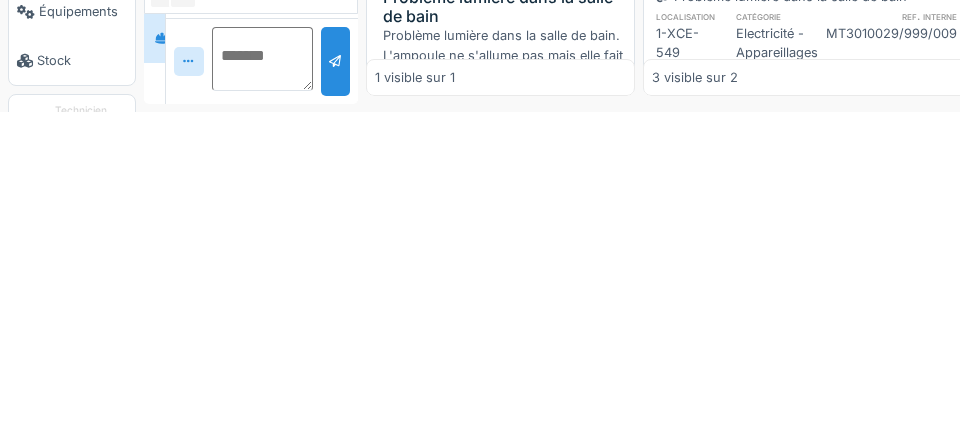 scroll, scrollTop: 96, scrollLeft: 0, axis: vertical 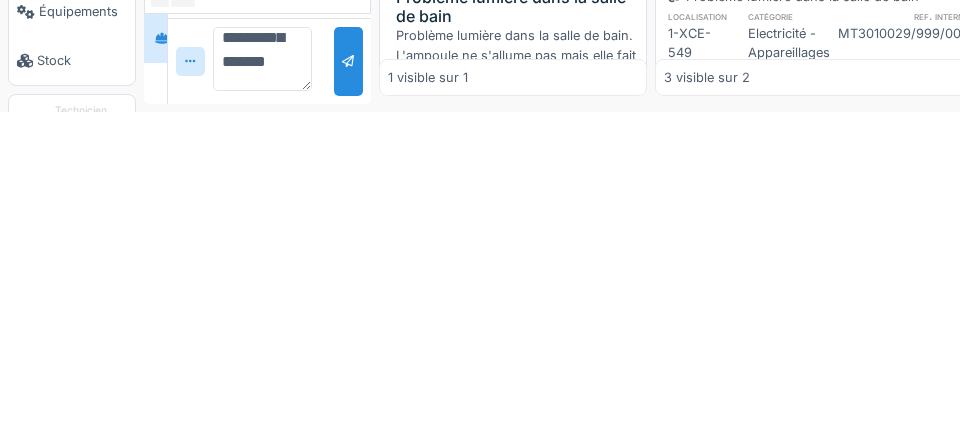 type on "**********" 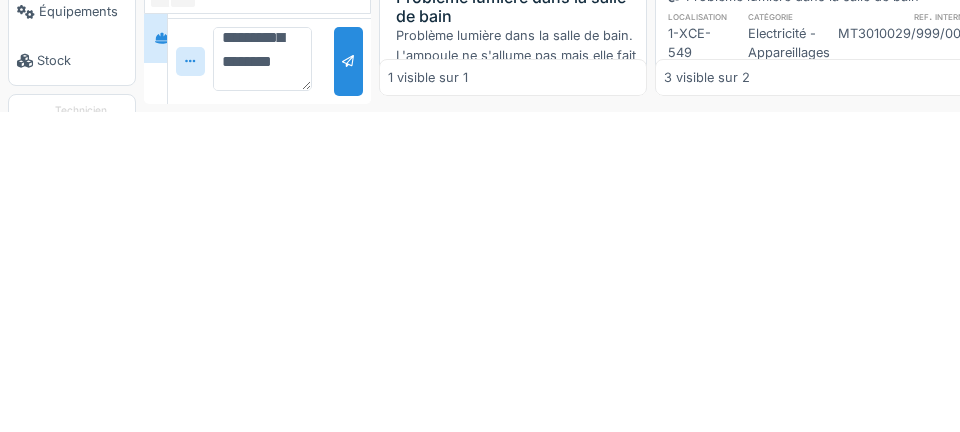 scroll, scrollTop: 0, scrollLeft: 0, axis: both 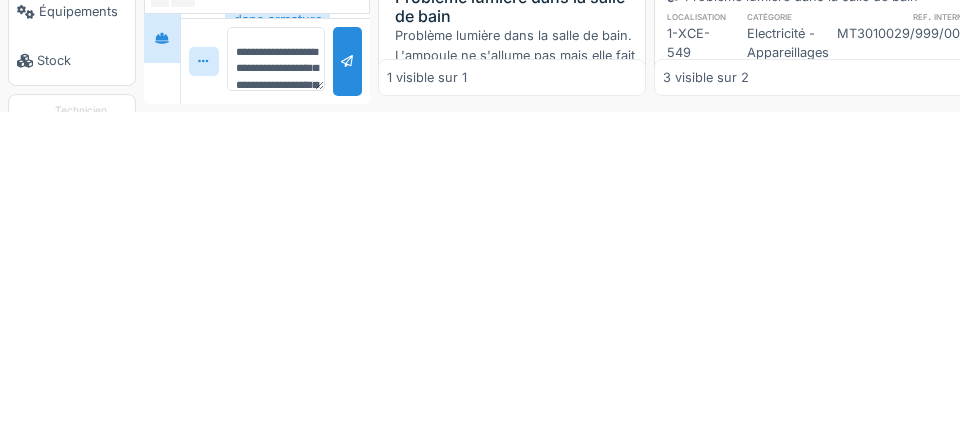 click on "Remplacement de armature led par cly de eaux a coulé dans armature et dans ce" at bounding box center [277, 311] 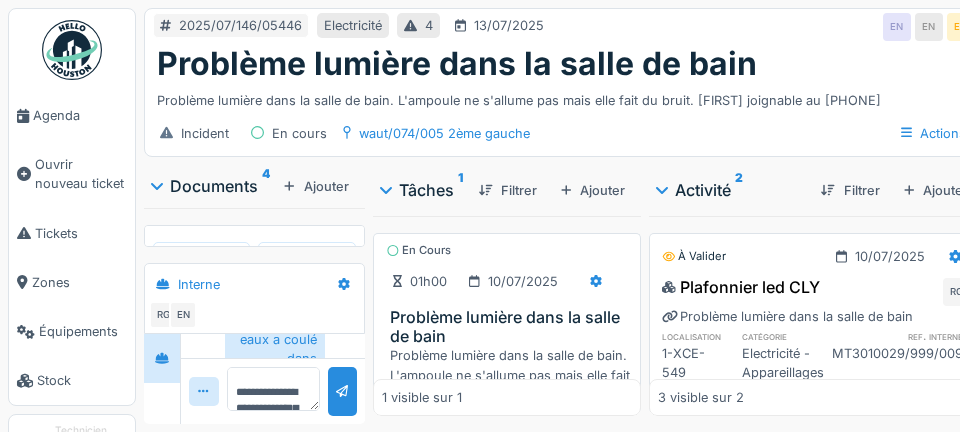 scroll, scrollTop: 205, scrollLeft: 0, axis: vertical 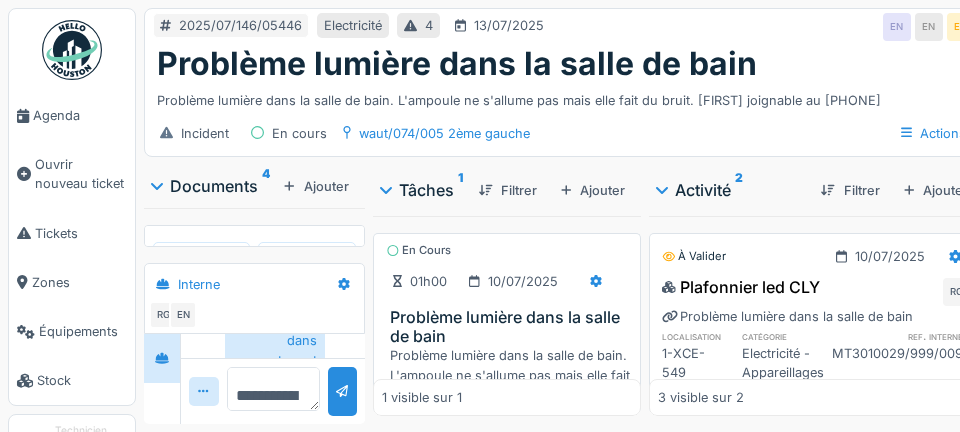 click on "**********" at bounding box center [273, 389] 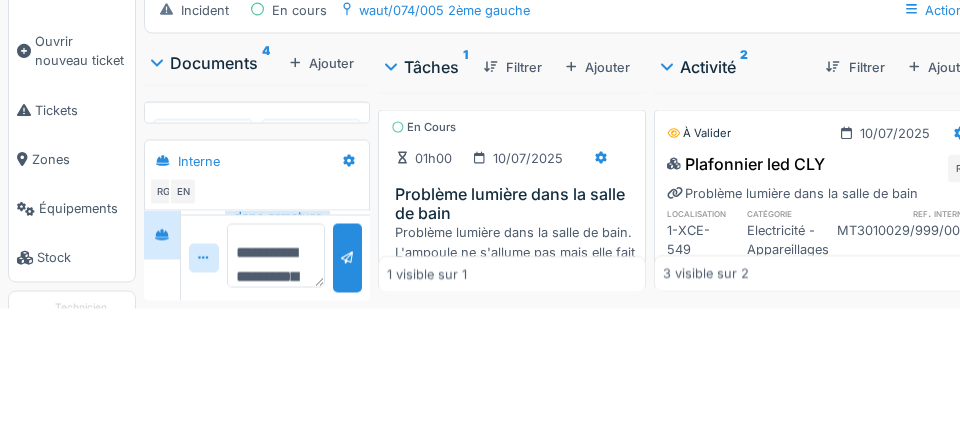 scroll, scrollTop: 187, scrollLeft: 0, axis: vertical 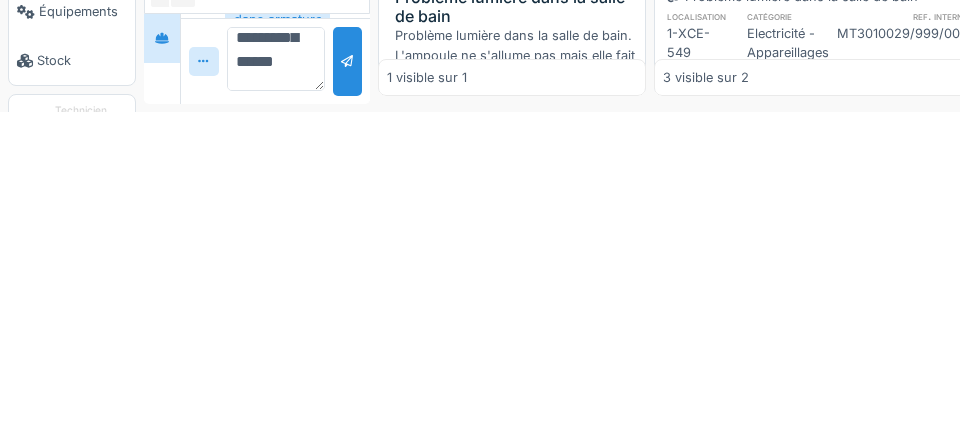 type on "**********" 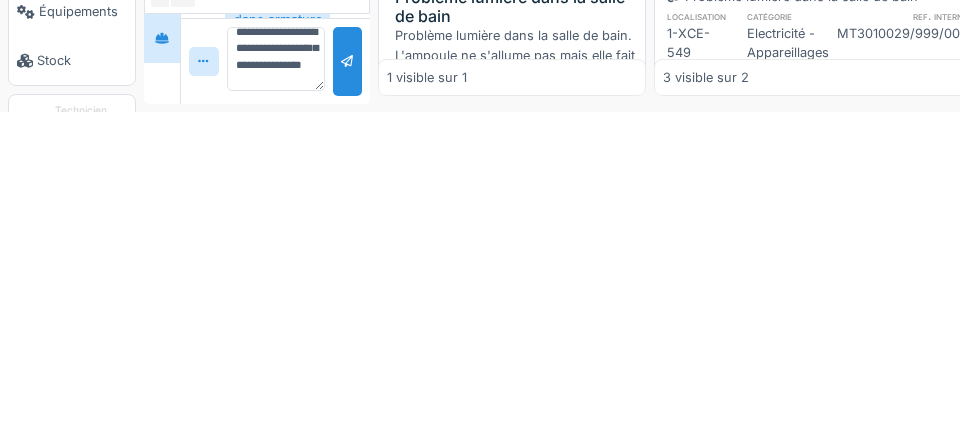 click at bounding box center [347, 381] 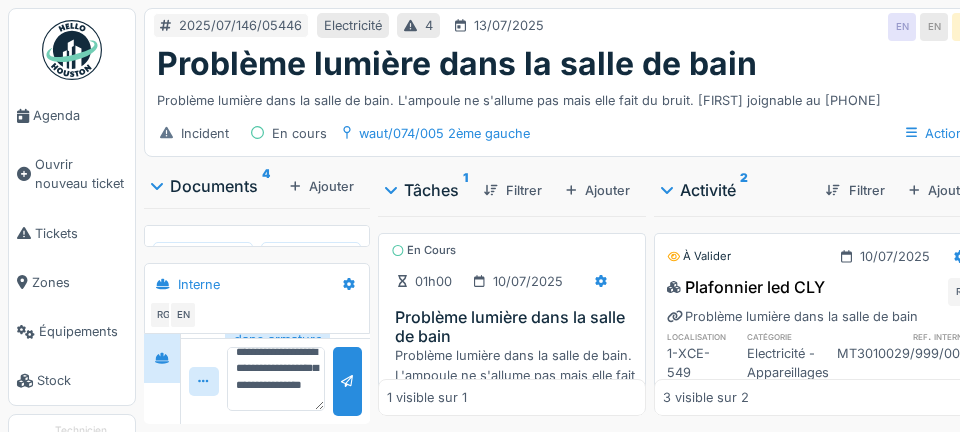 scroll, scrollTop: 0, scrollLeft: 0, axis: both 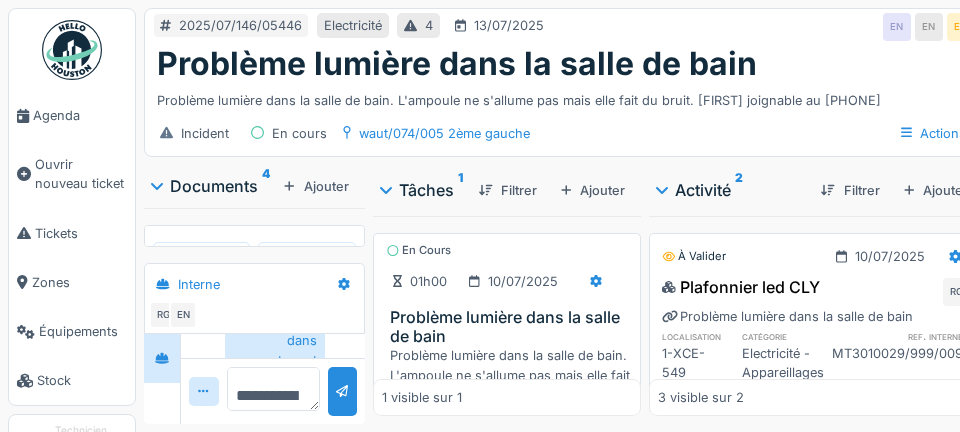 click on "**********" at bounding box center [273, 389] 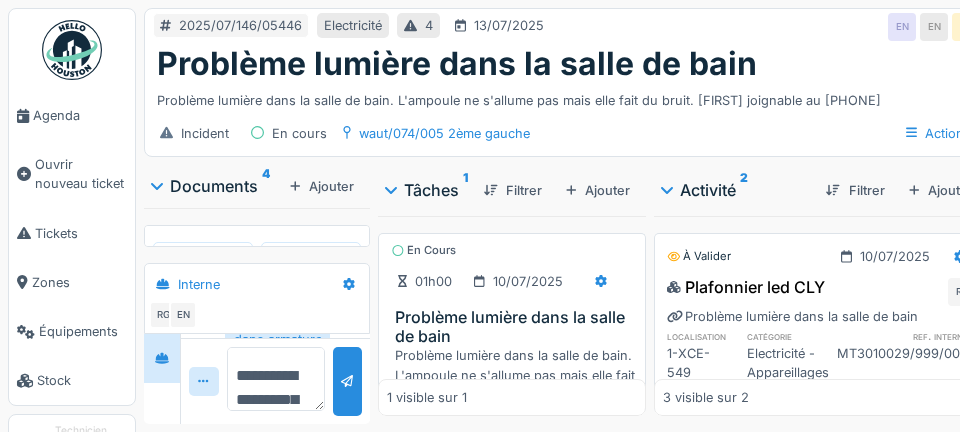scroll, scrollTop: 187, scrollLeft: 0, axis: vertical 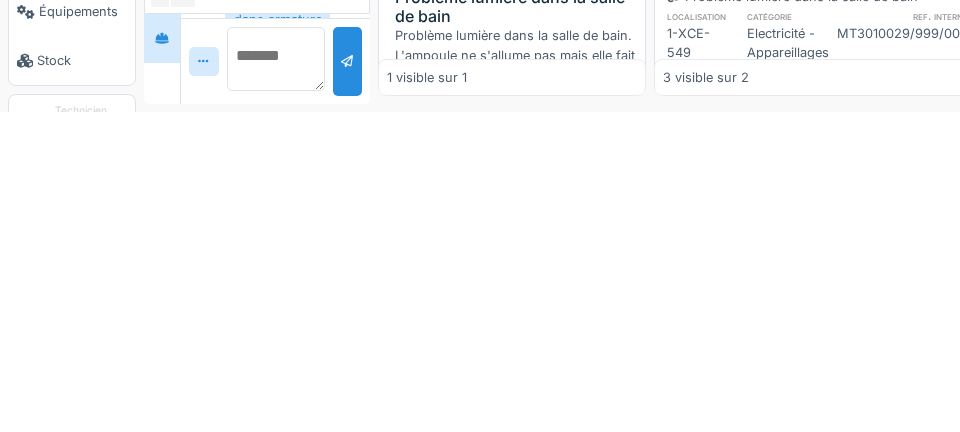 type on "*" 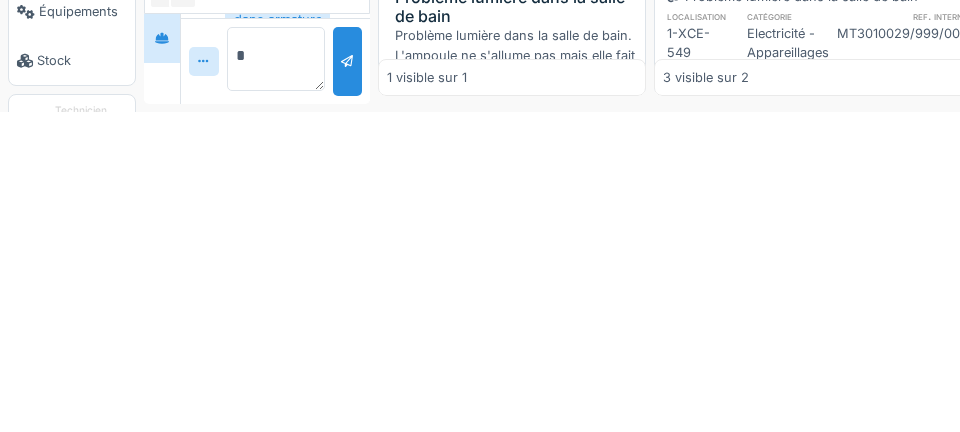 scroll, scrollTop: 334, scrollLeft: 0, axis: vertical 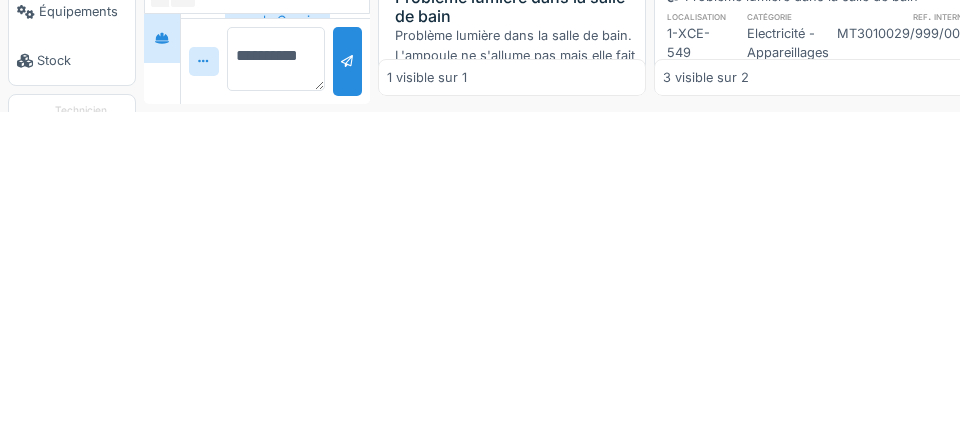 type on "*********" 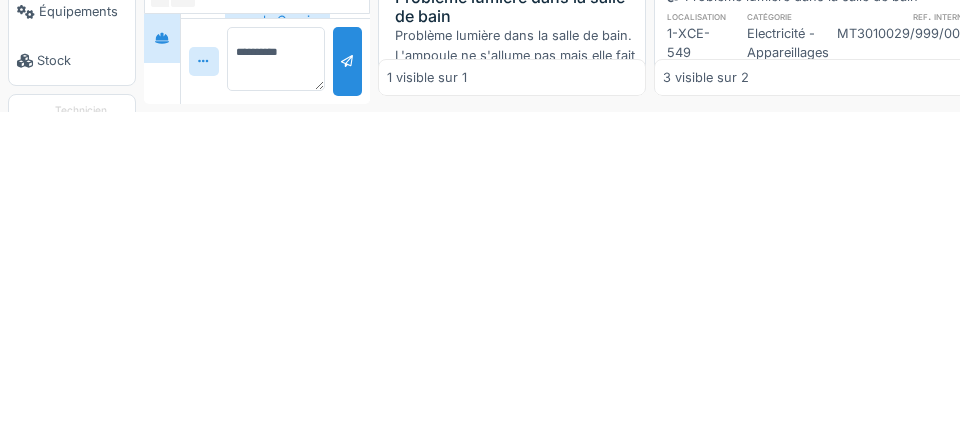 click at bounding box center (347, 381) 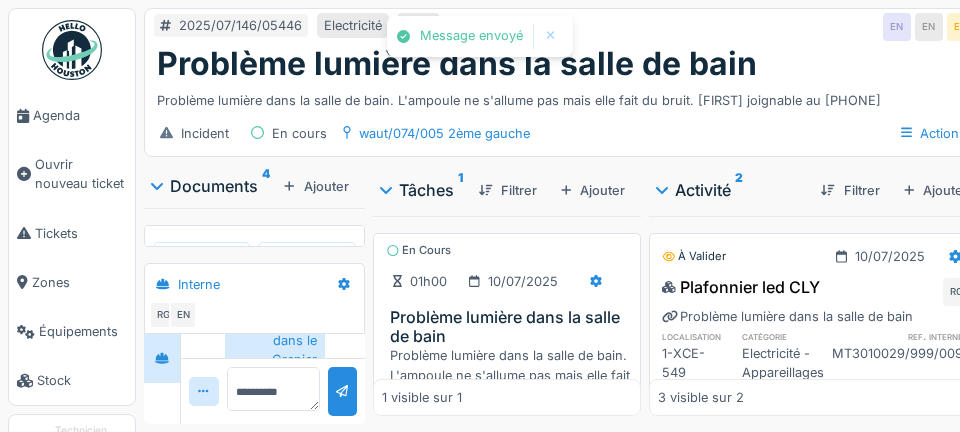 scroll, scrollTop: 442, scrollLeft: 0, axis: vertical 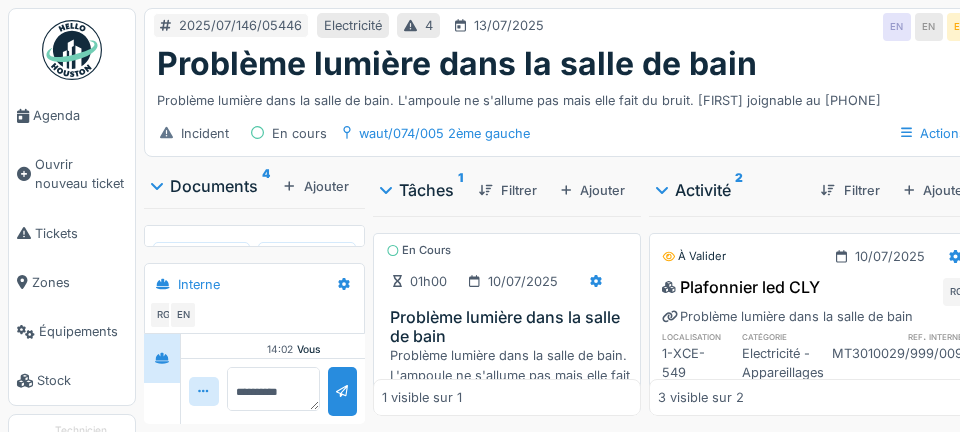click on "Stop" at bounding box center (507, 437) 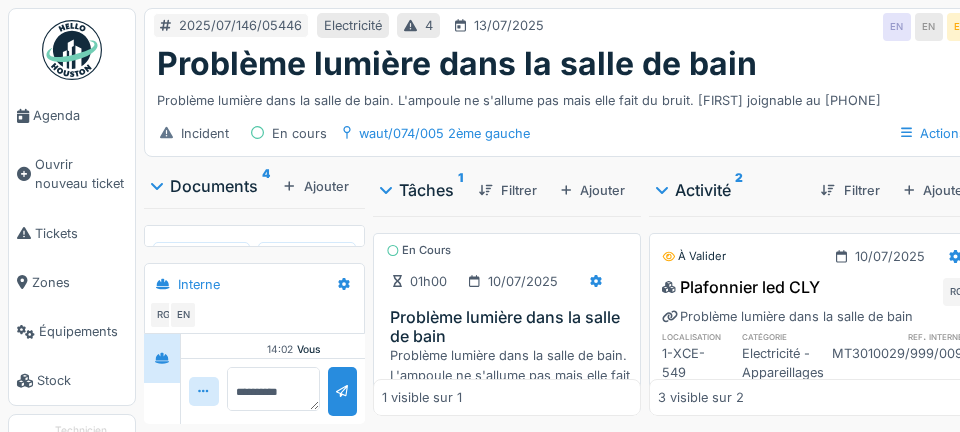 click on "Agenda" at bounding box center [80, 115] 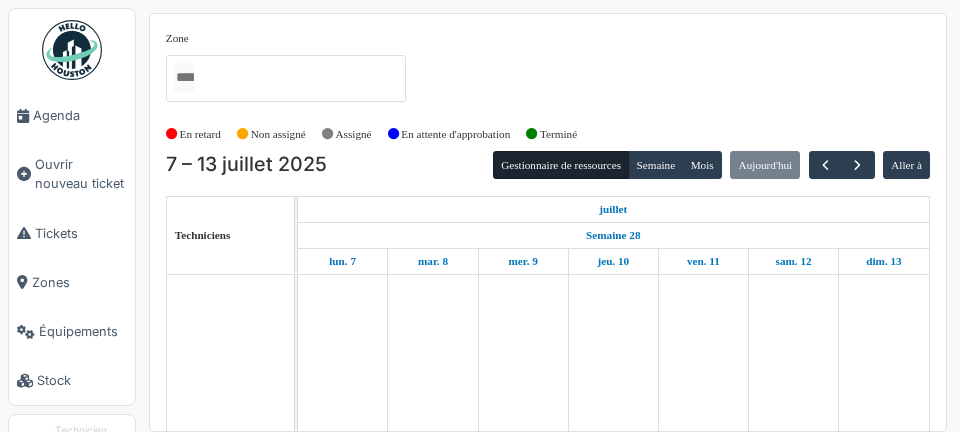 scroll, scrollTop: 0, scrollLeft: 0, axis: both 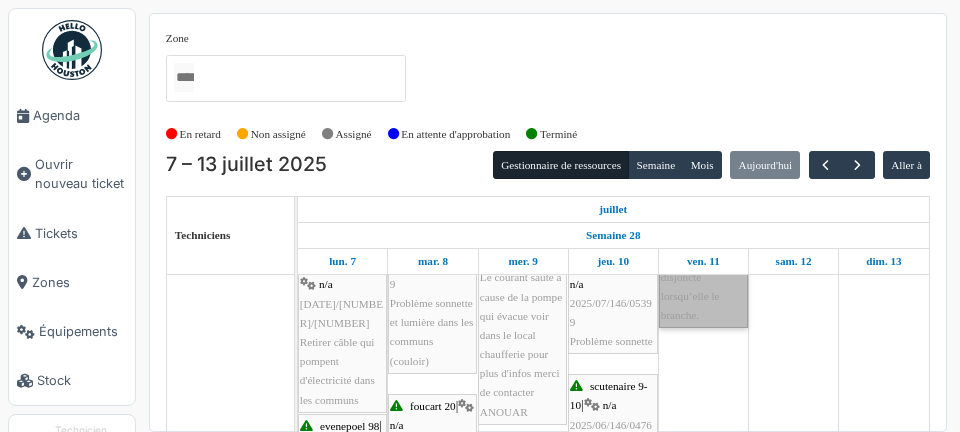 click on "apollo 2
|     n/a
2025/07/146/05584
La locataire souhaite installer son lustre, mais l’électricité disjoncte lorsqu’elle le branche." at bounding box center [703, 219] 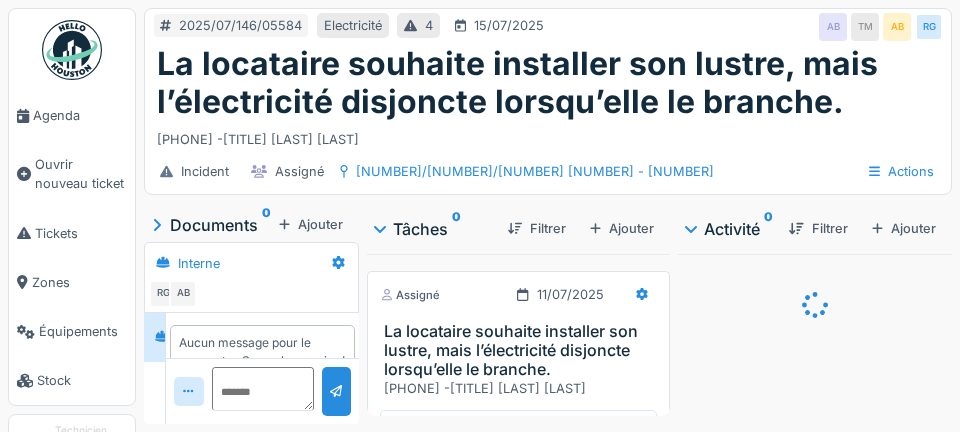 scroll, scrollTop: 0, scrollLeft: 0, axis: both 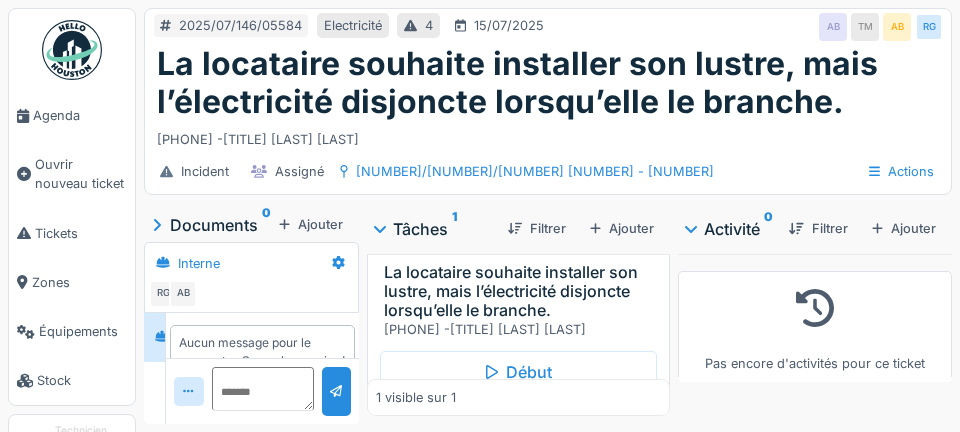 click on "Agenda" at bounding box center (72, 115) 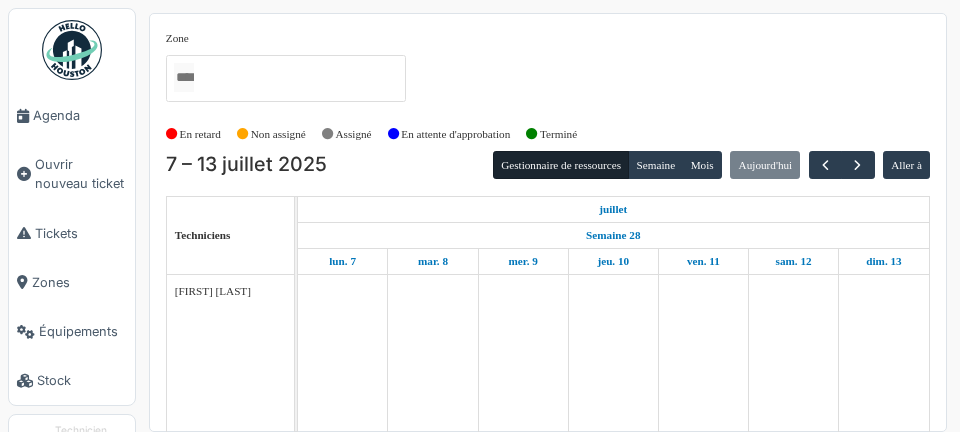 scroll, scrollTop: 0, scrollLeft: 0, axis: both 